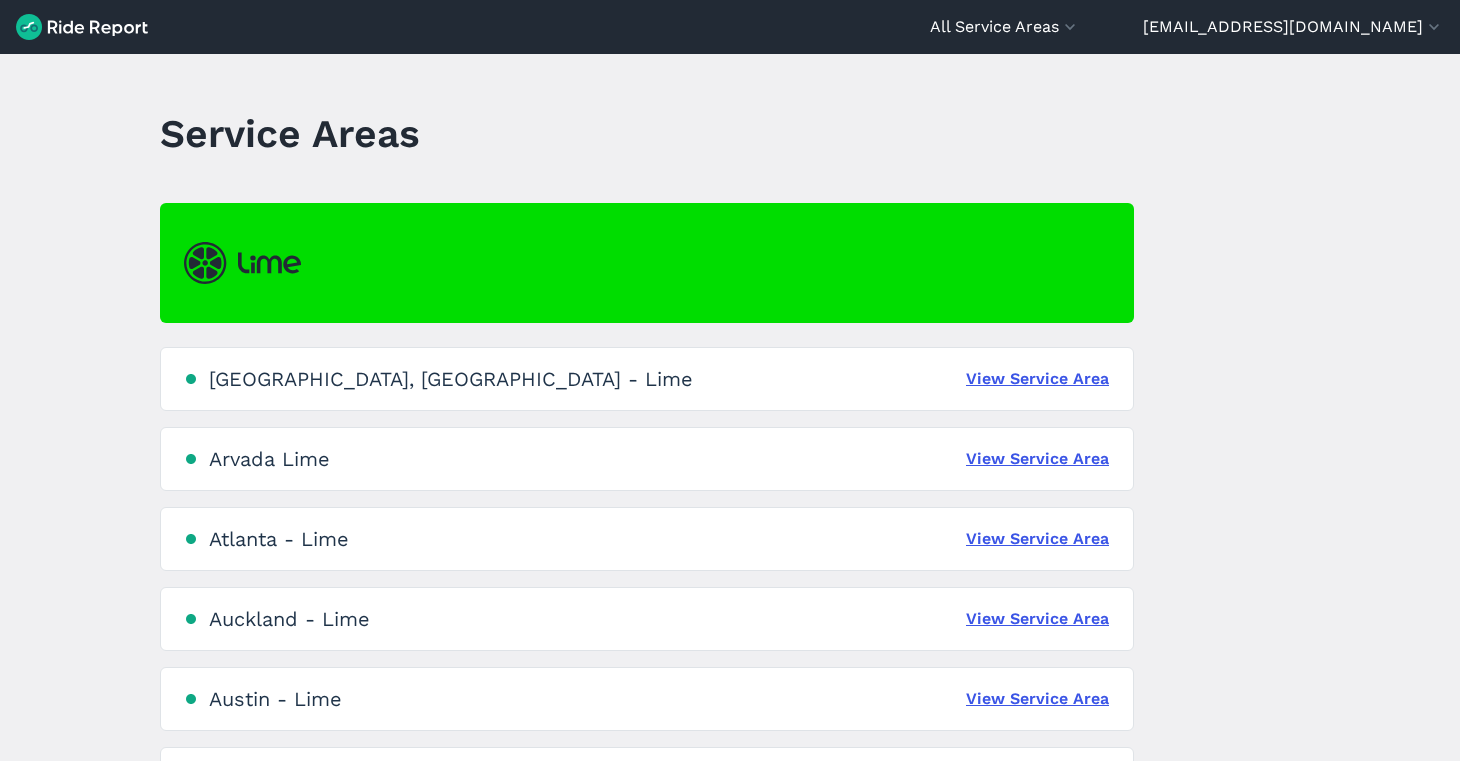 scroll, scrollTop: 0, scrollLeft: 0, axis: both 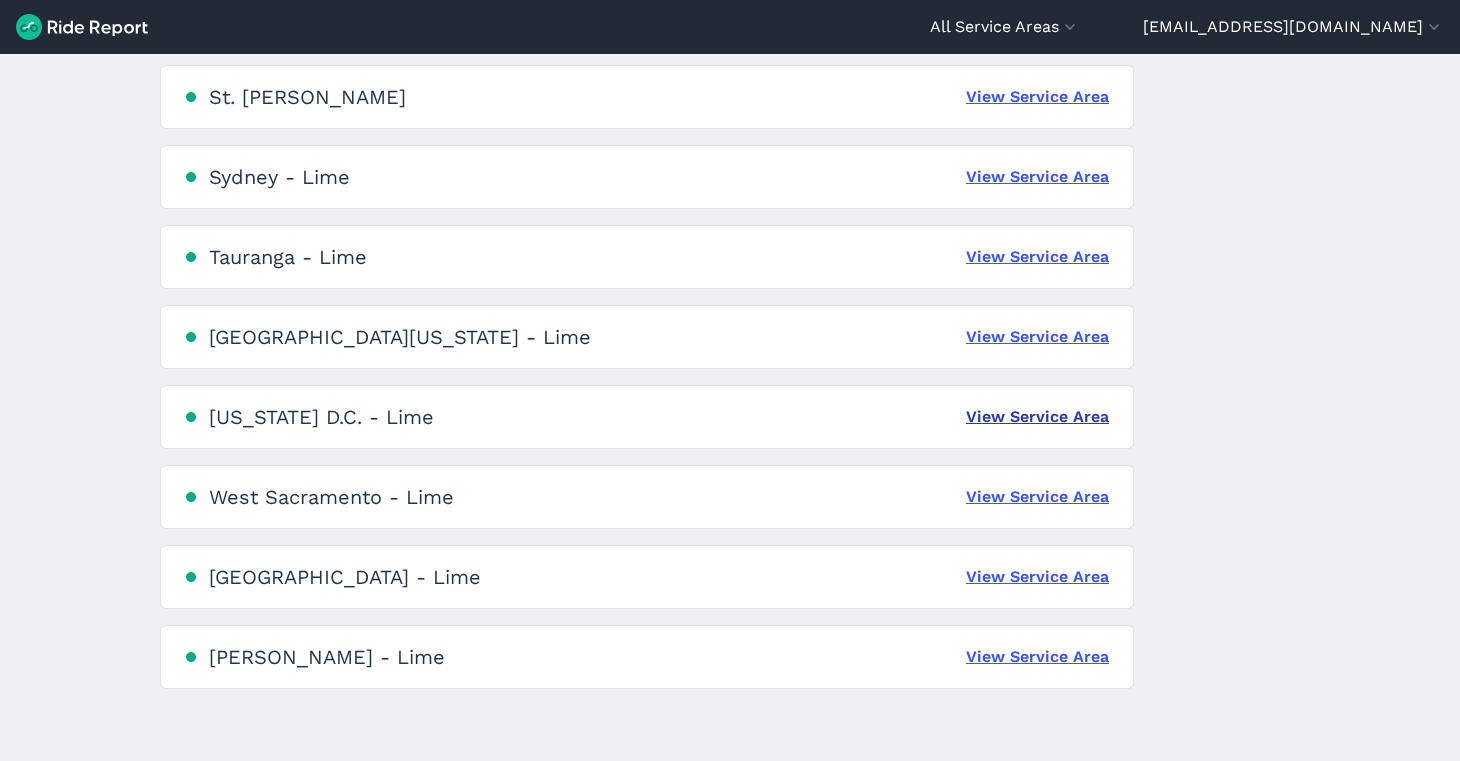 click on "View Service Area" at bounding box center [1037, 417] 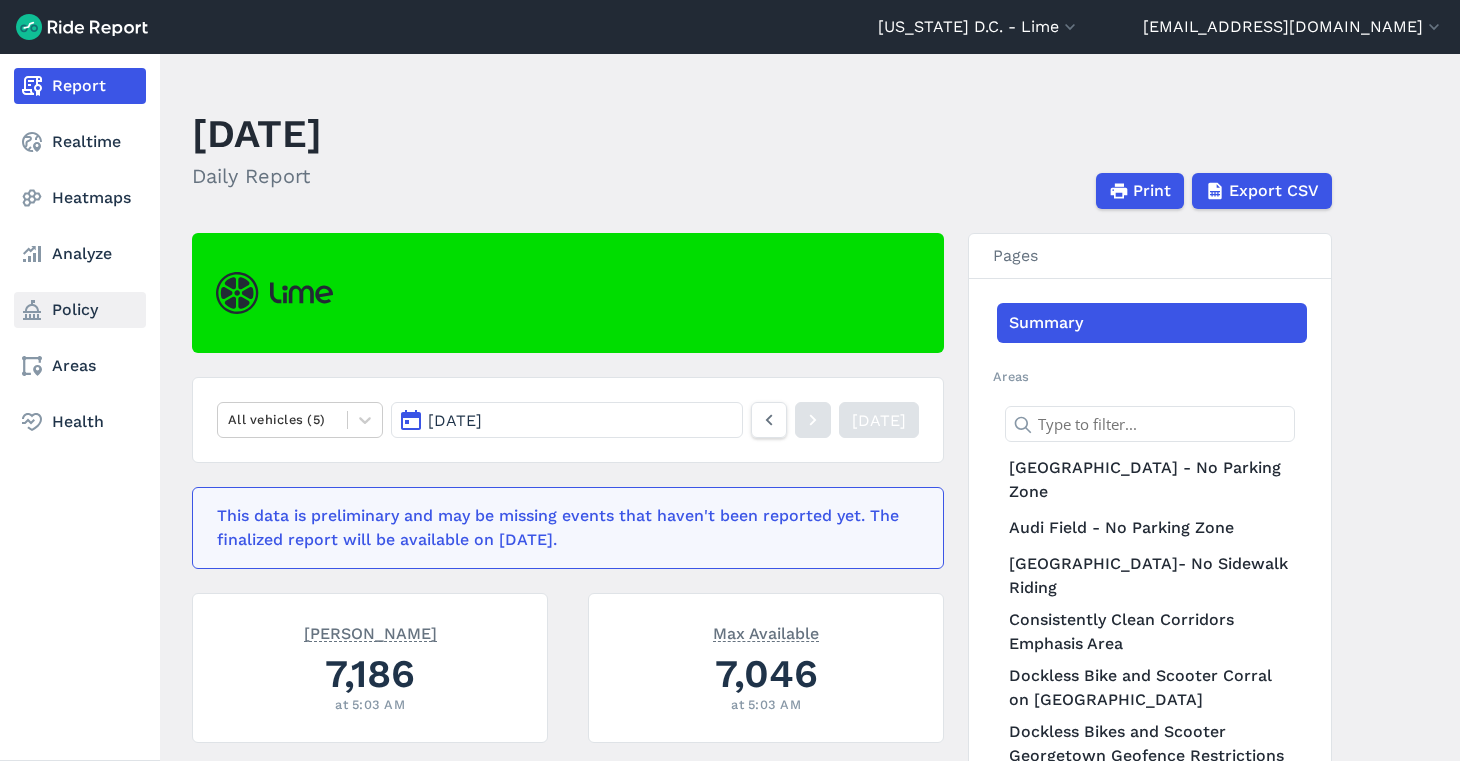 click on "Policy" at bounding box center (80, 310) 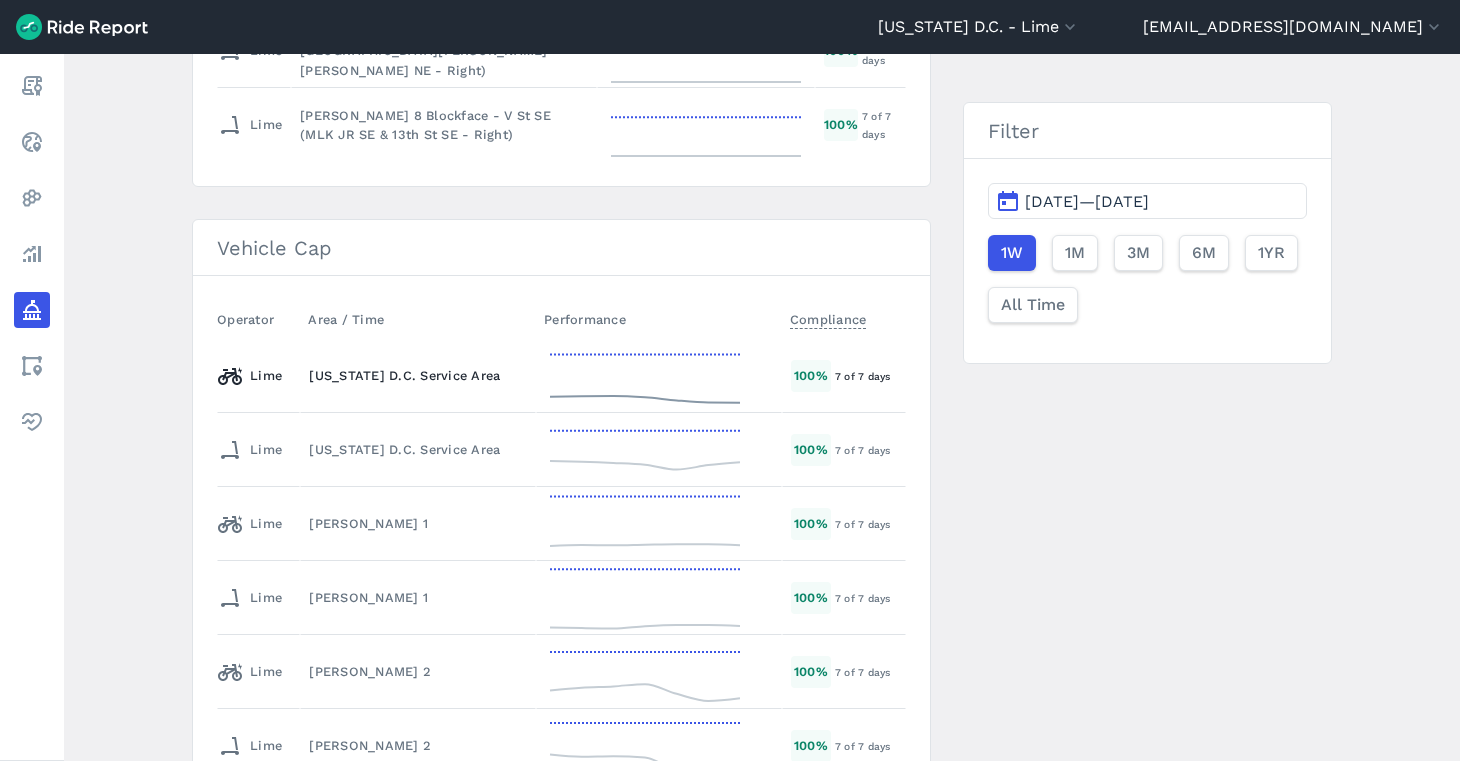 scroll, scrollTop: 3240, scrollLeft: 0, axis: vertical 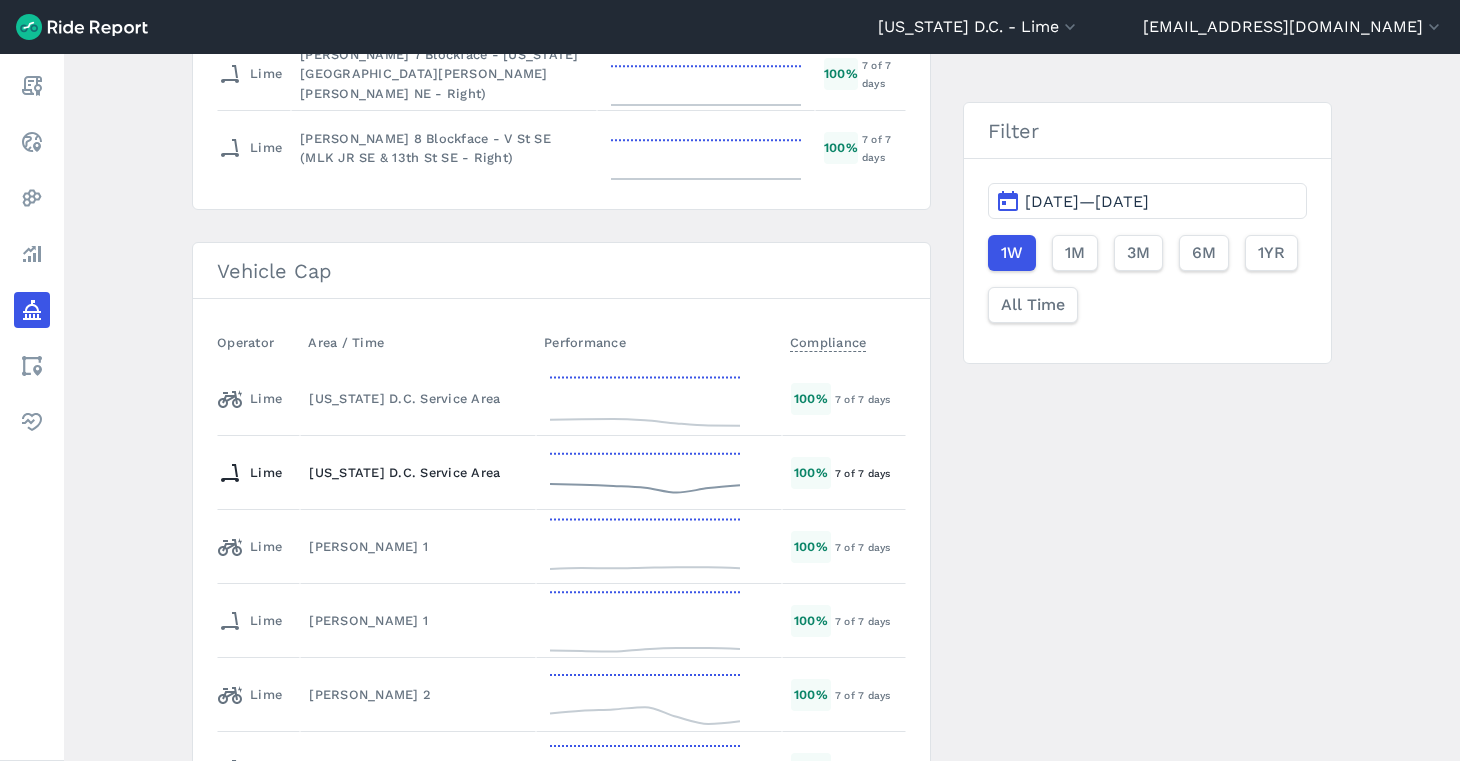 click on "[US_STATE] D.C. Service Area" at bounding box center (418, 473) 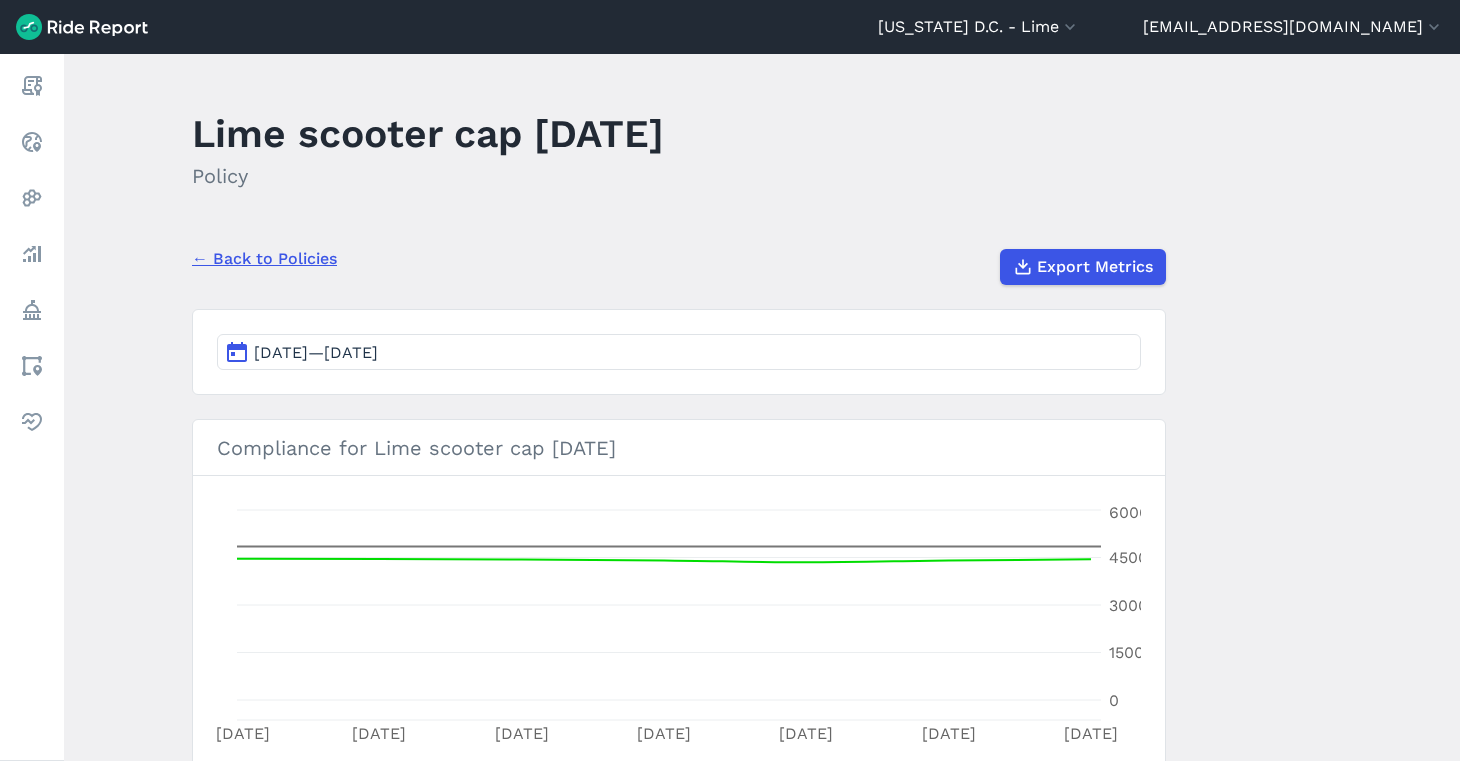 click on "← Back to Policies" at bounding box center (264, 259) 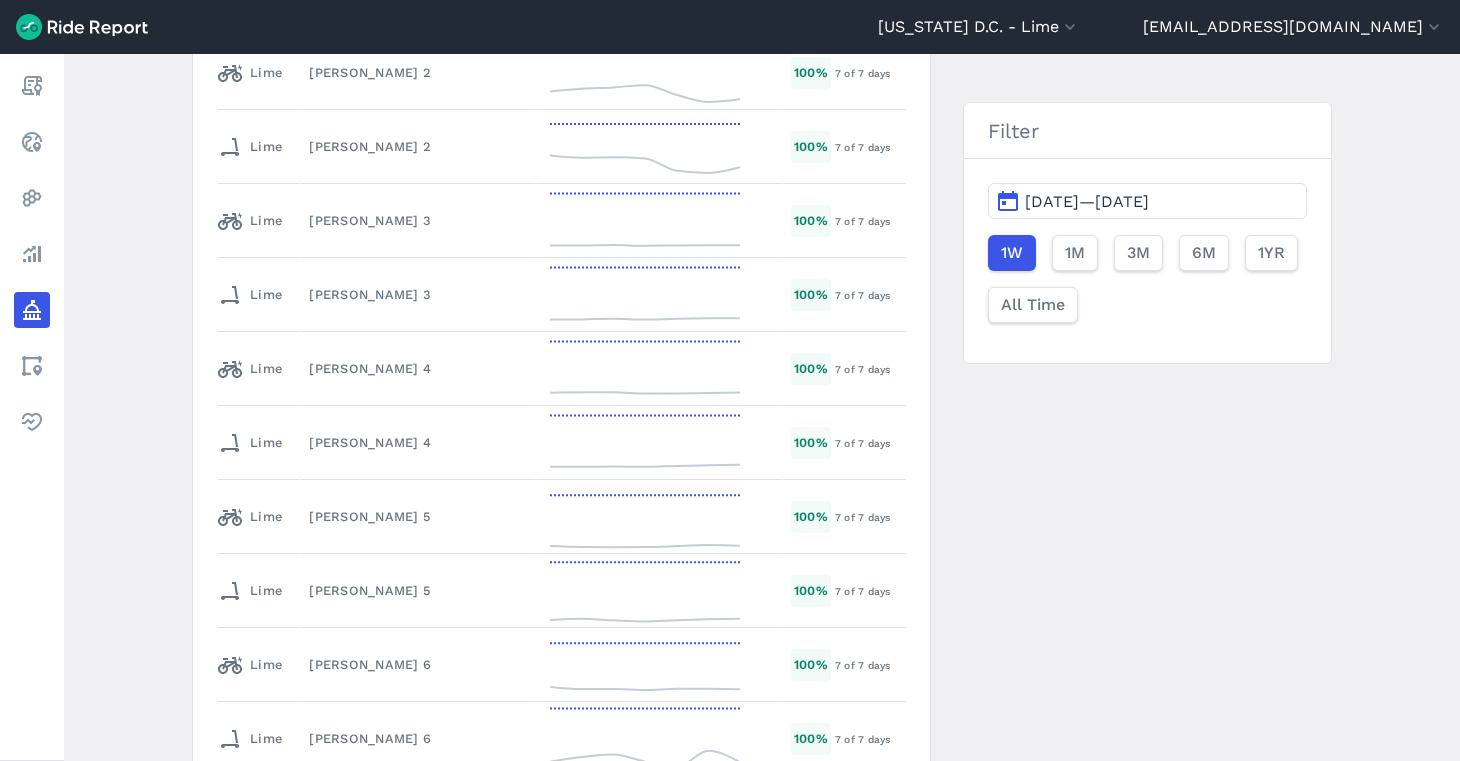 scroll, scrollTop: 3380, scrollLeft: 0, axis: vertical 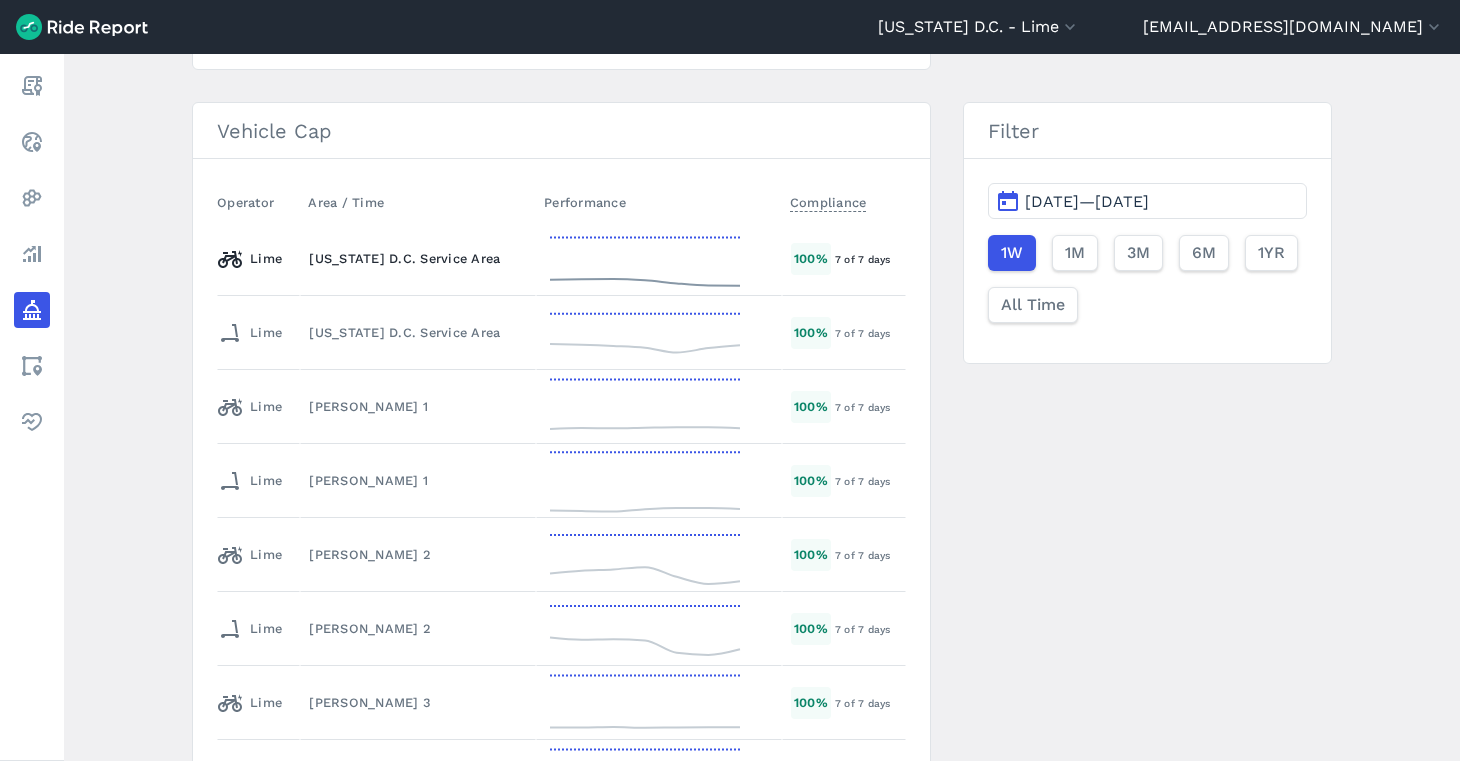 click on "[US_STATE] D.C. Service Area" at bounding box center [418, 258] 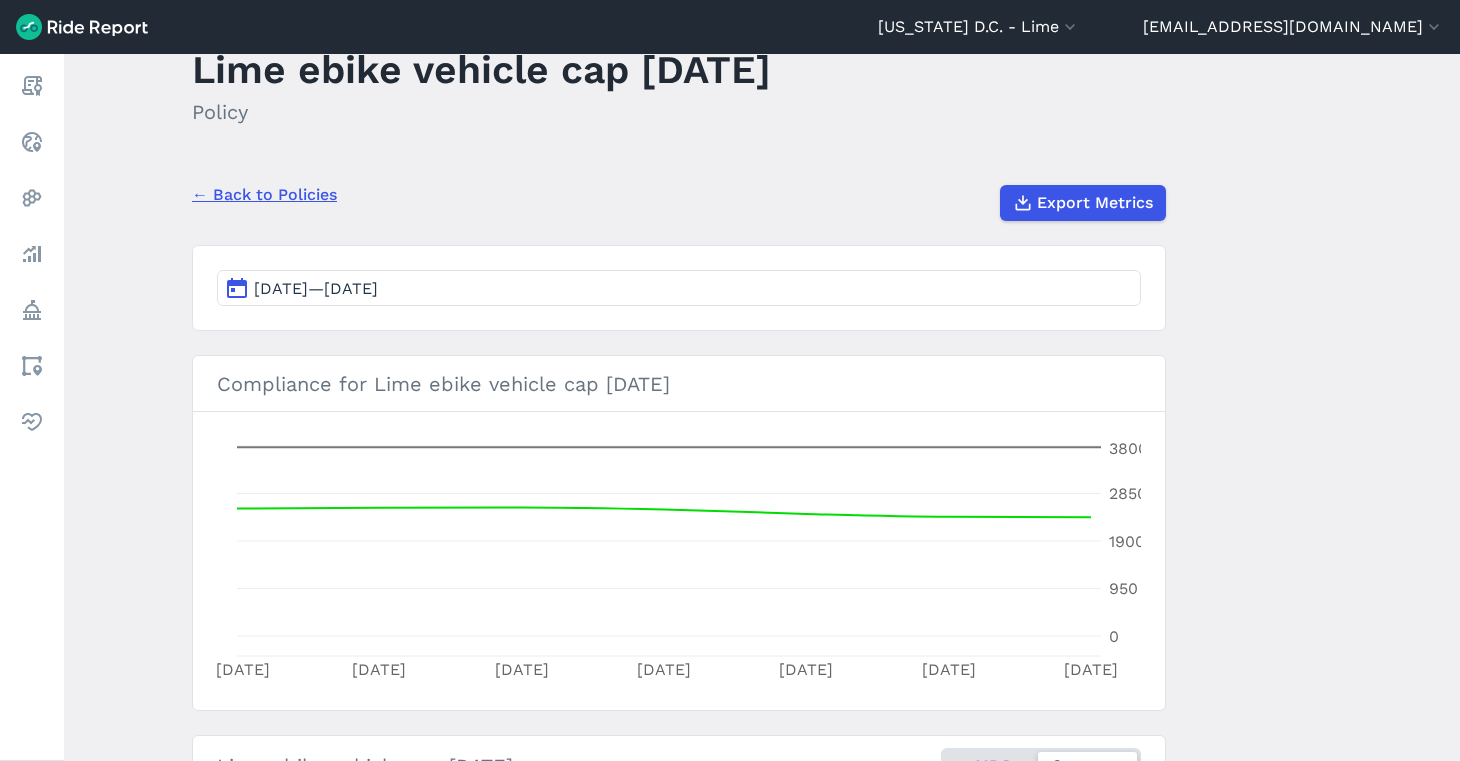 scroll, scrollTop: 67, scrollLeft: 0, axis: vertical 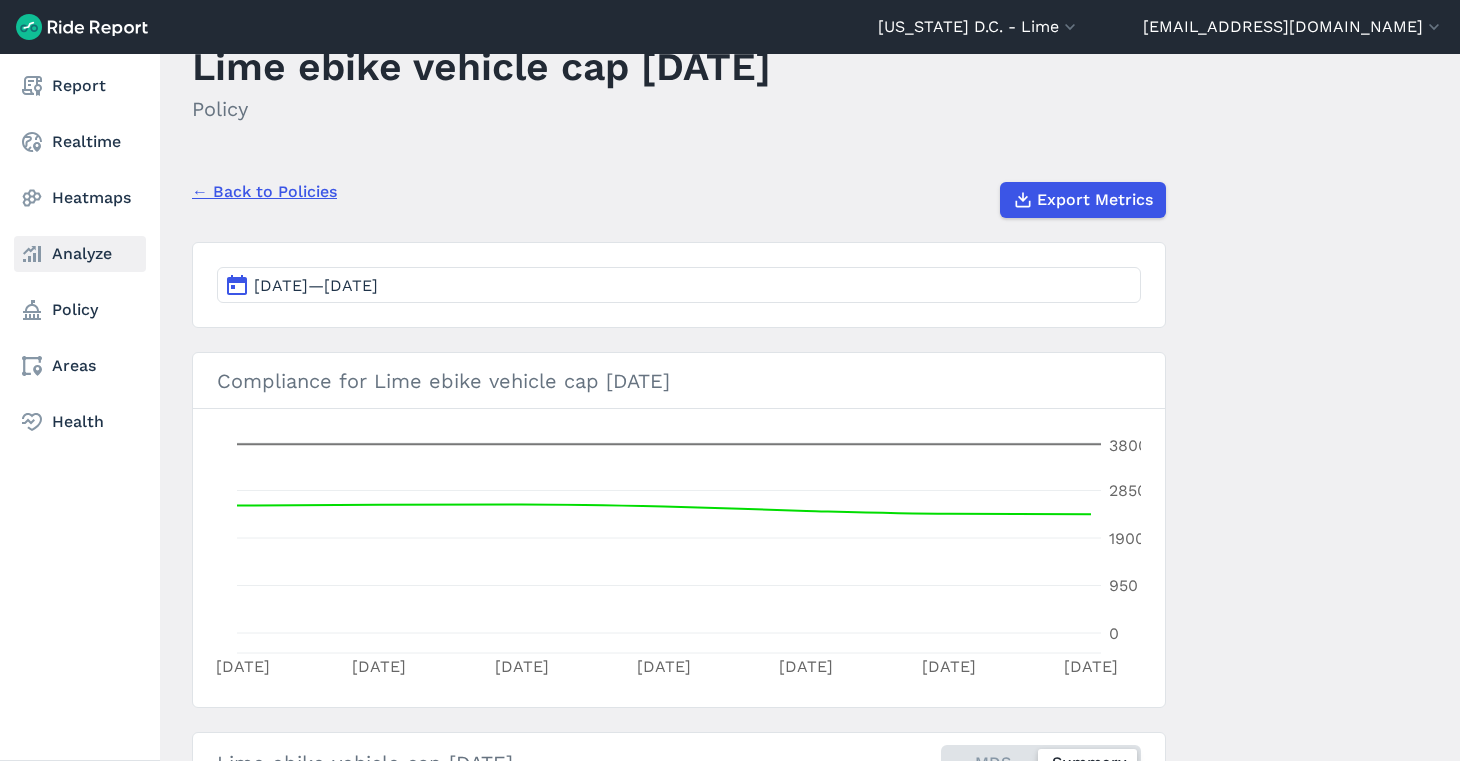 click 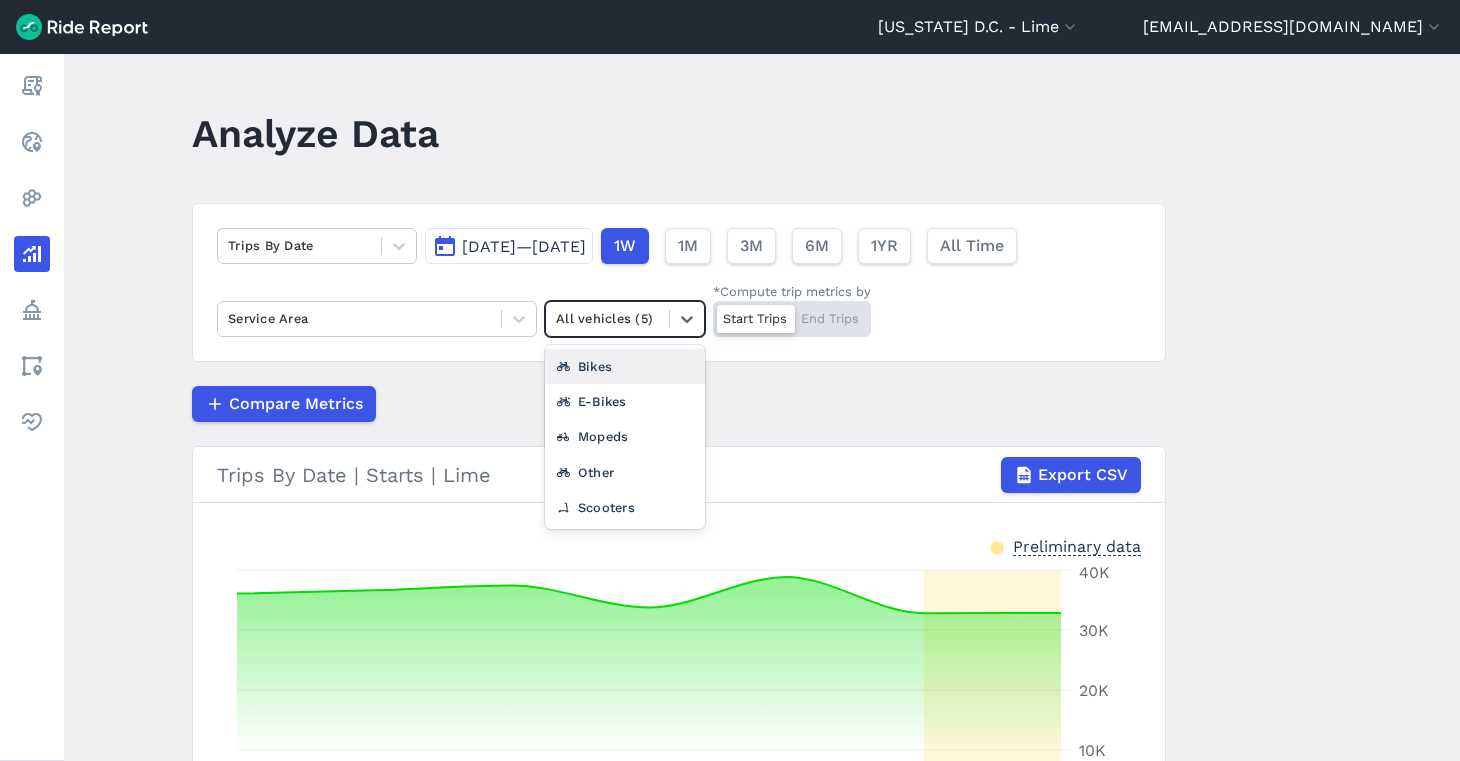 click at bounding box center (607, 318) 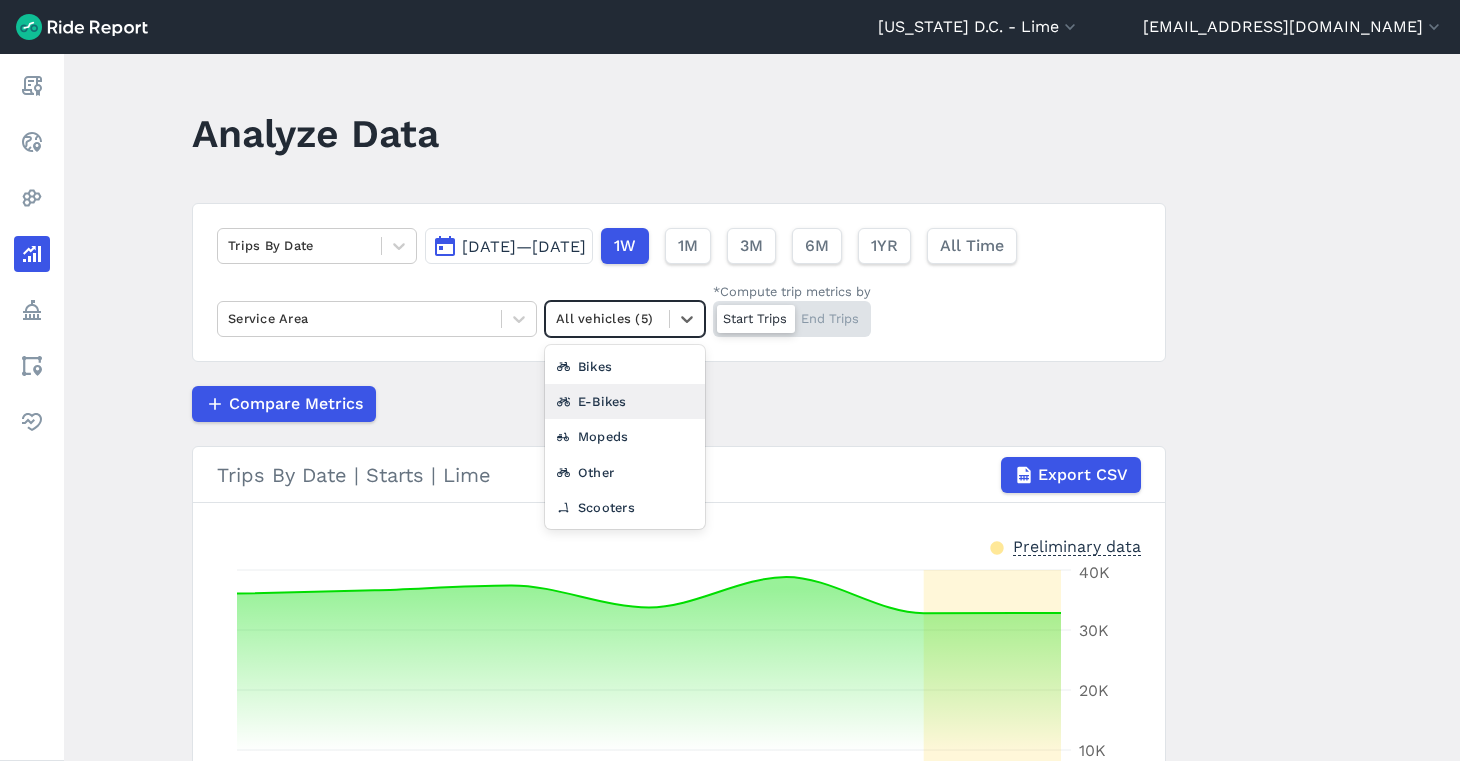 click on "E-Bikes" at bounding box center [625, 401] 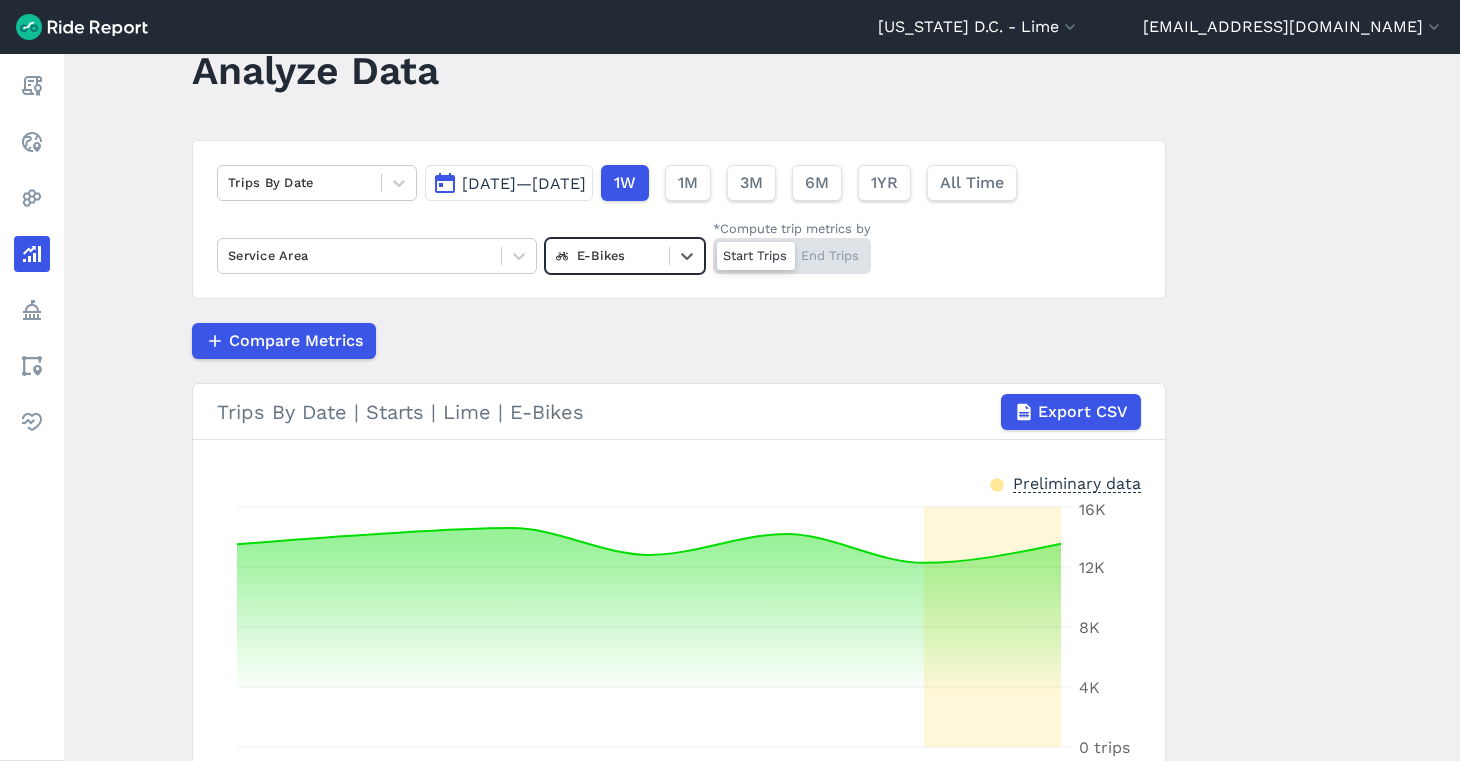 scroll, scrollTop: 276, scrollLeft: 0, axis: vertical 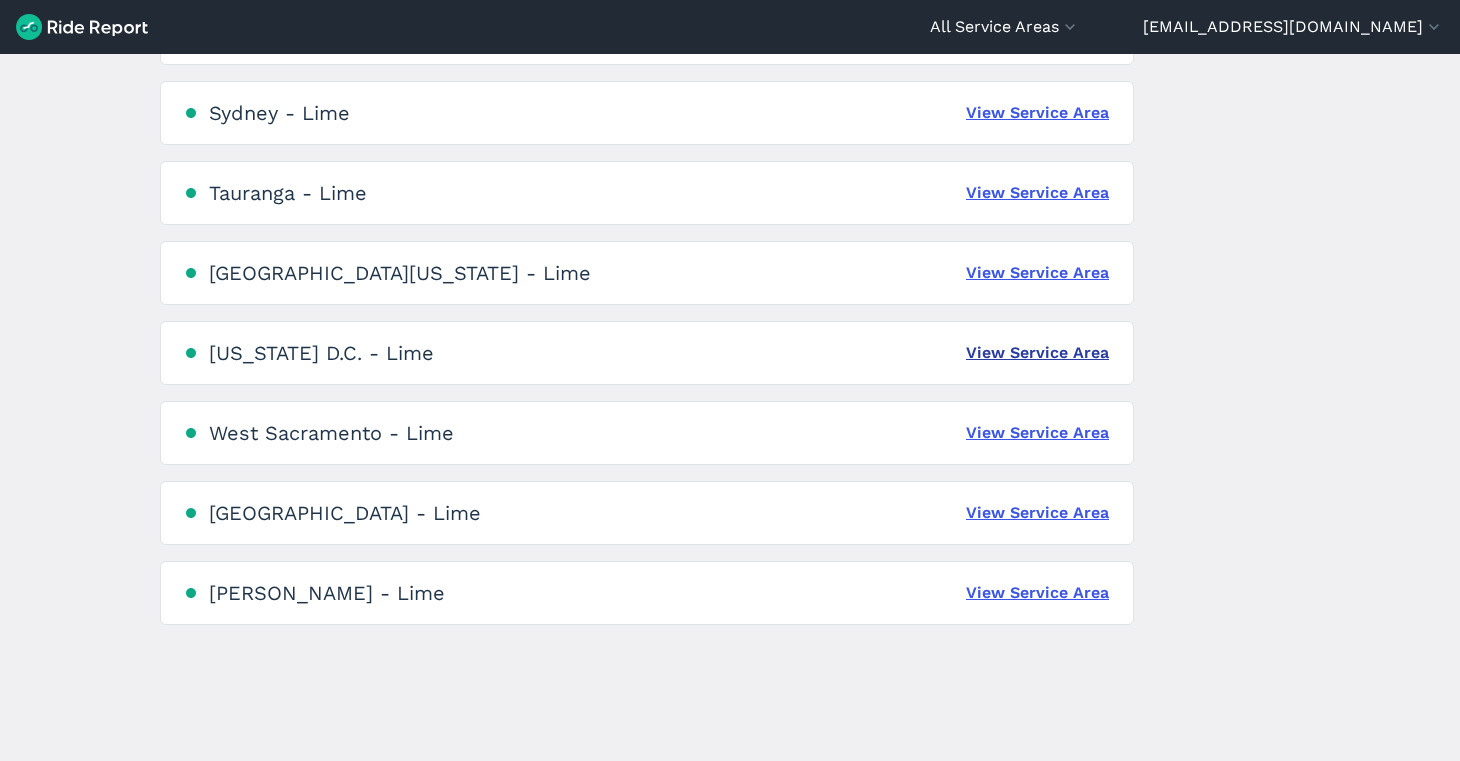 click on "View Service Area" at bounding box center [1037, 353] 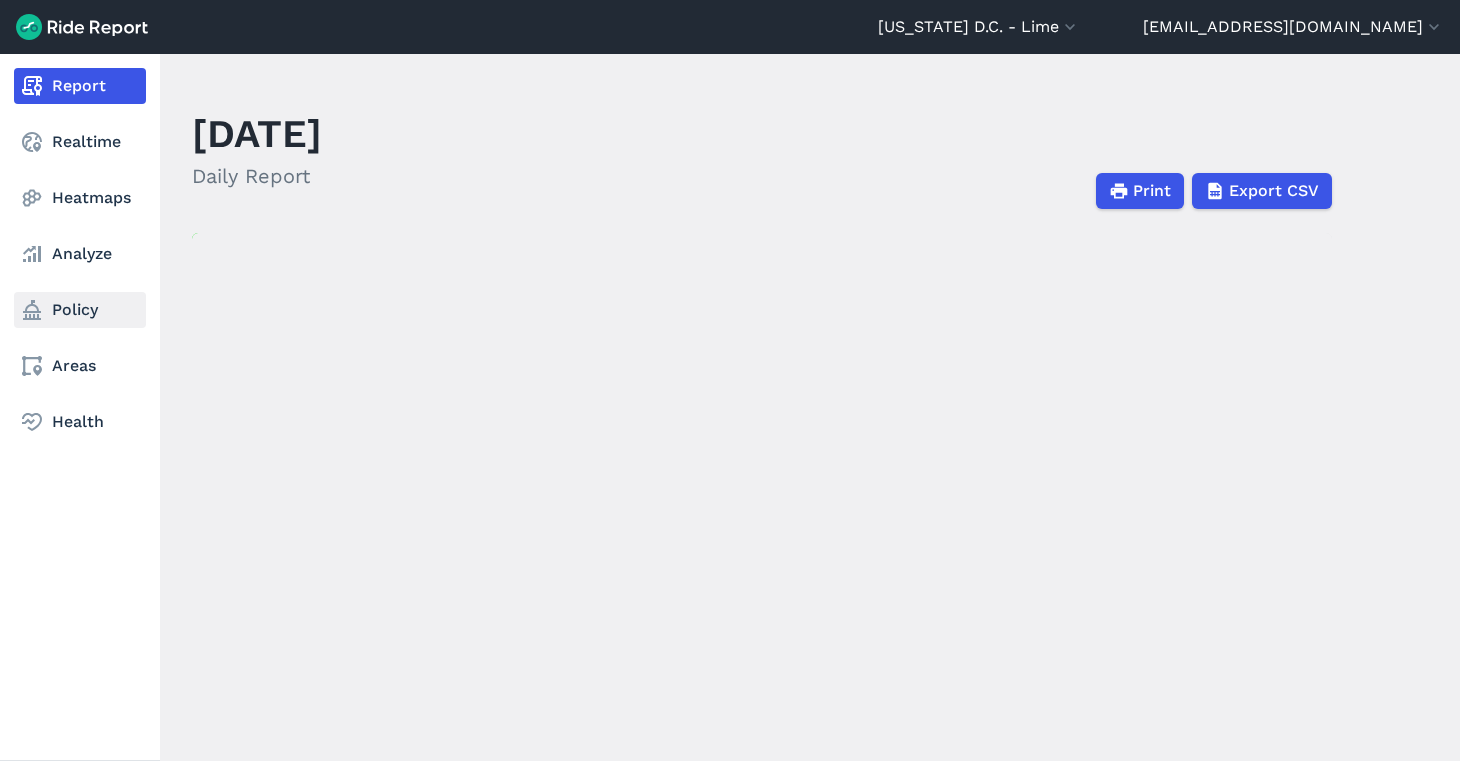 click on "Policy" at bounding box center [80, 310] 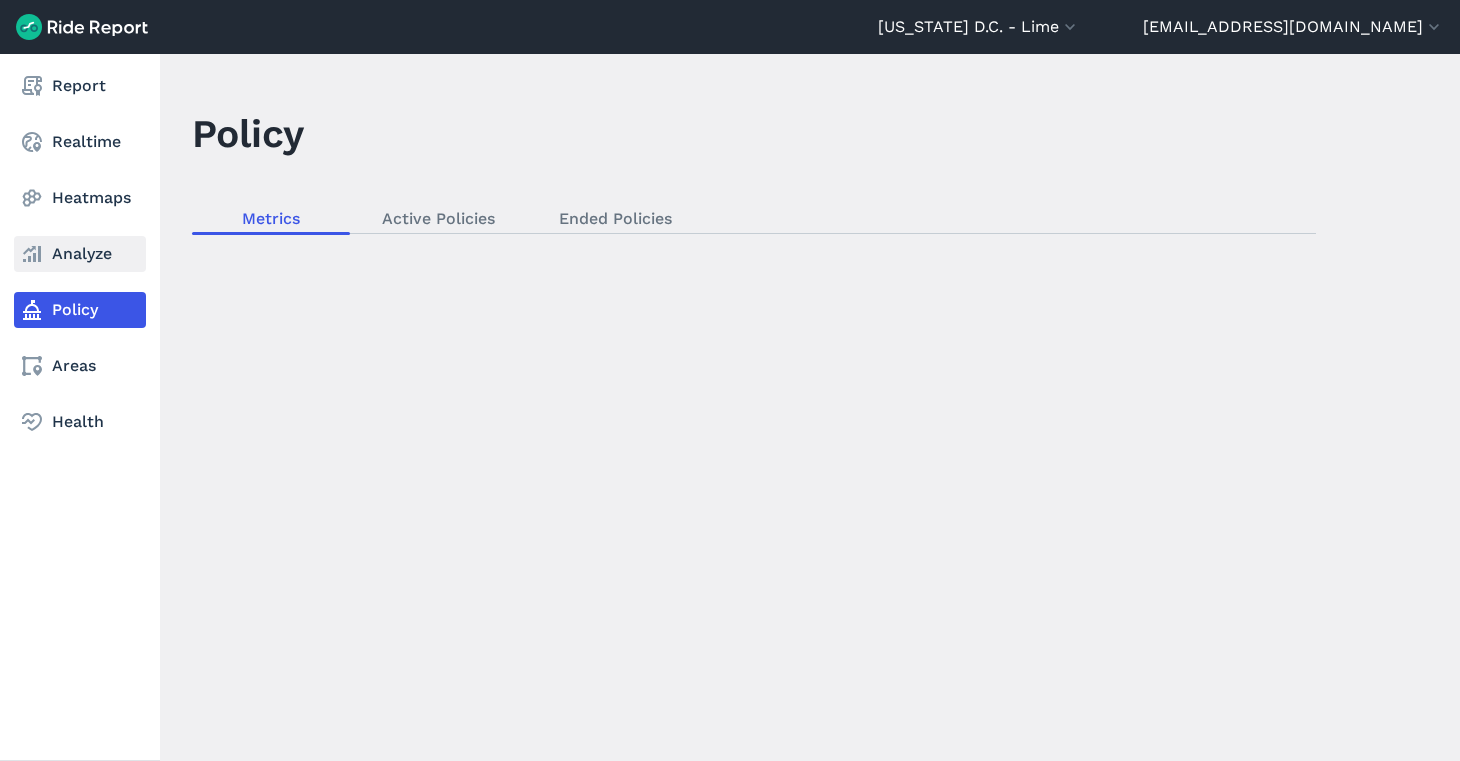 click on "Analyze" at bounding box center [80, 254] 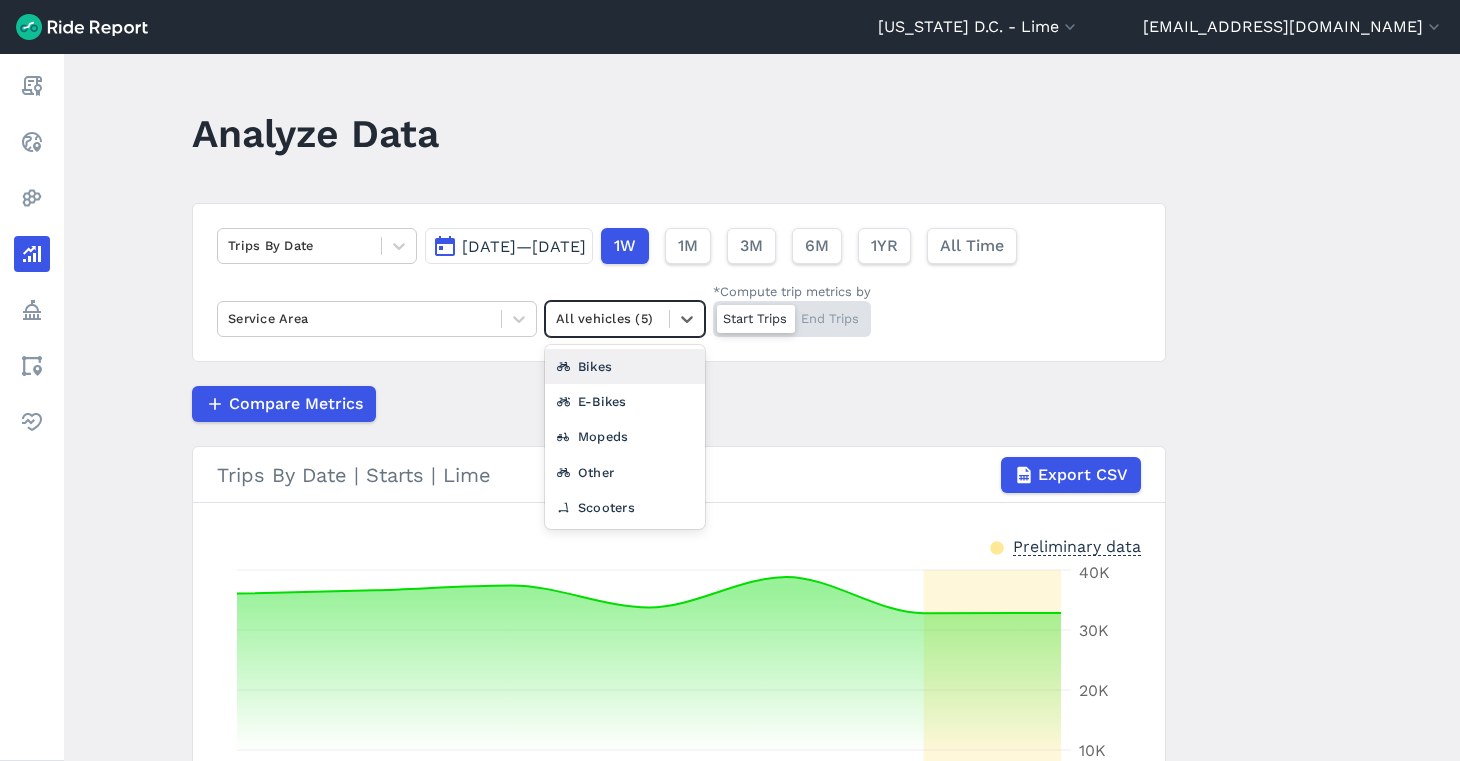click at bounding box center [607, 318] 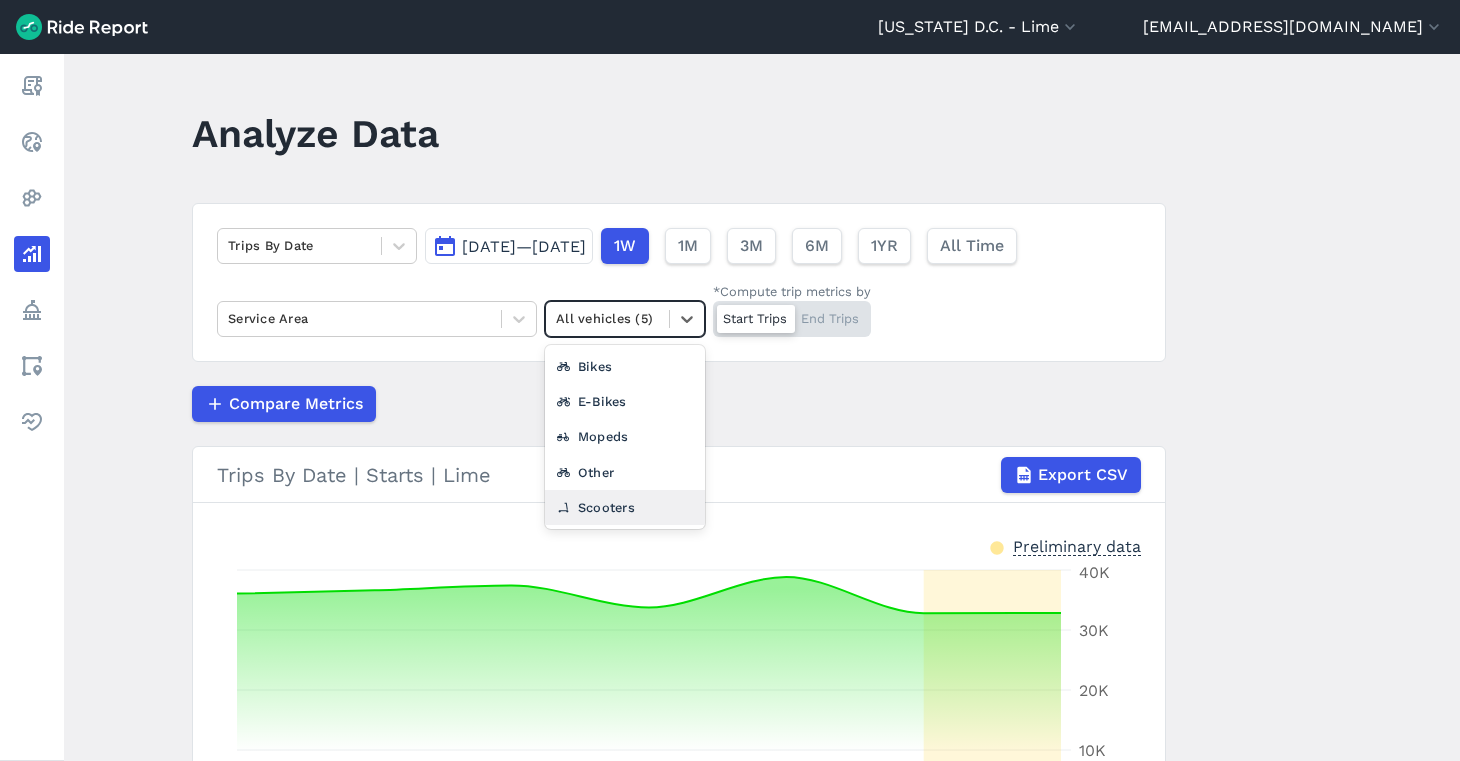 click on "Scooters" at bounding box center [625, 507] 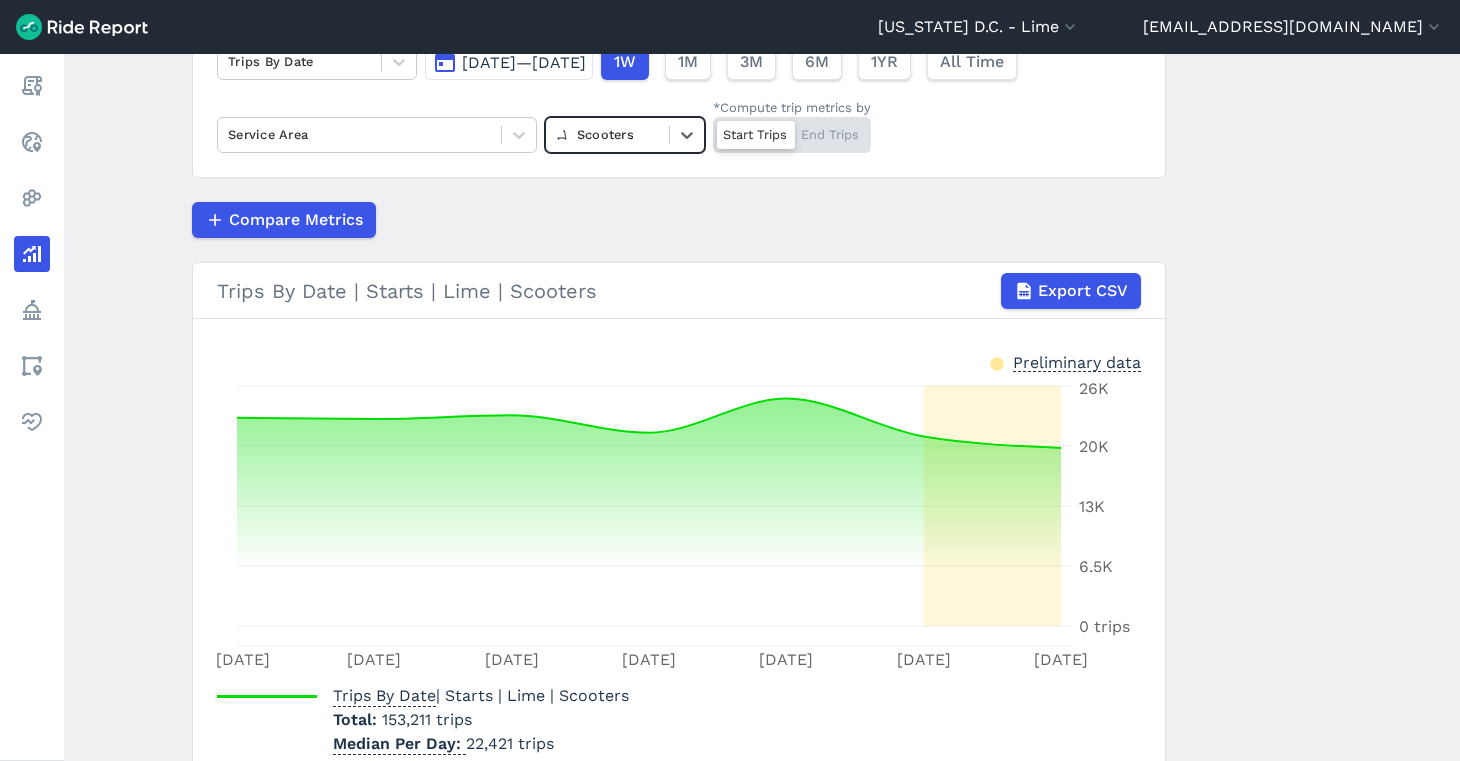 scroll, scrollTop: 199, scrollLeft: 0, axis: vertical 